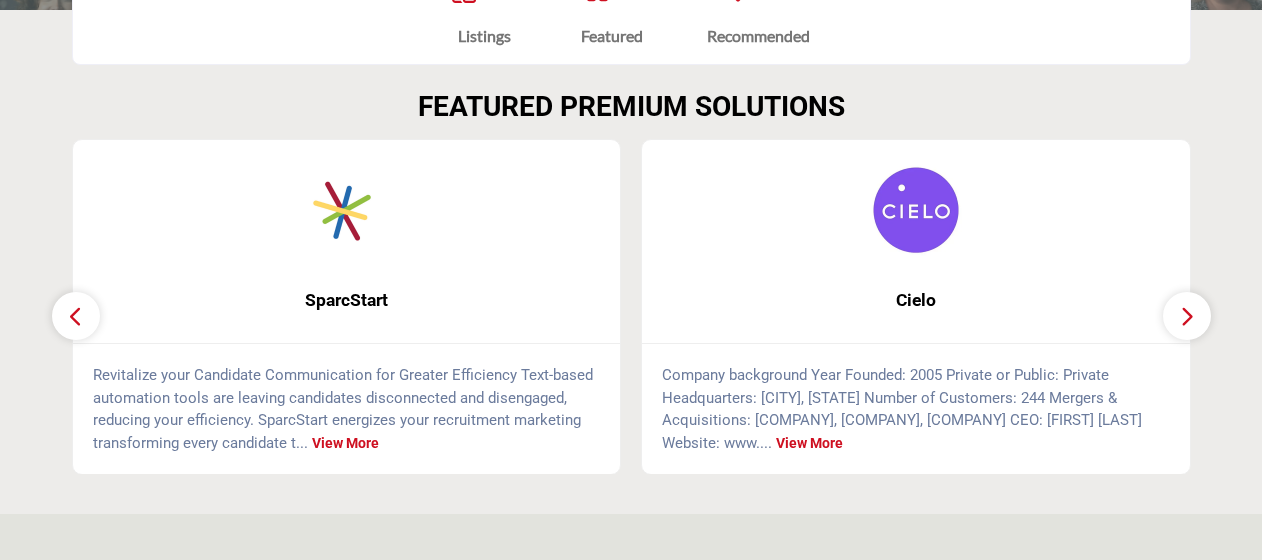 scroll, scrollTop: 508, scrollLeft: 0, axis: vertical 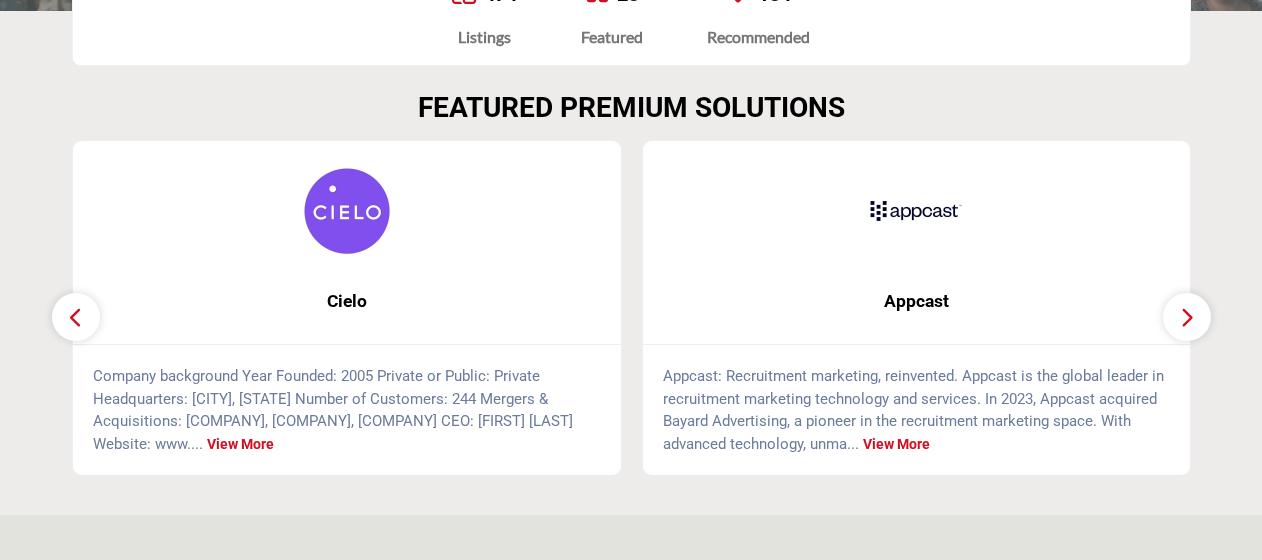 click at bounding box center [1187, 317] 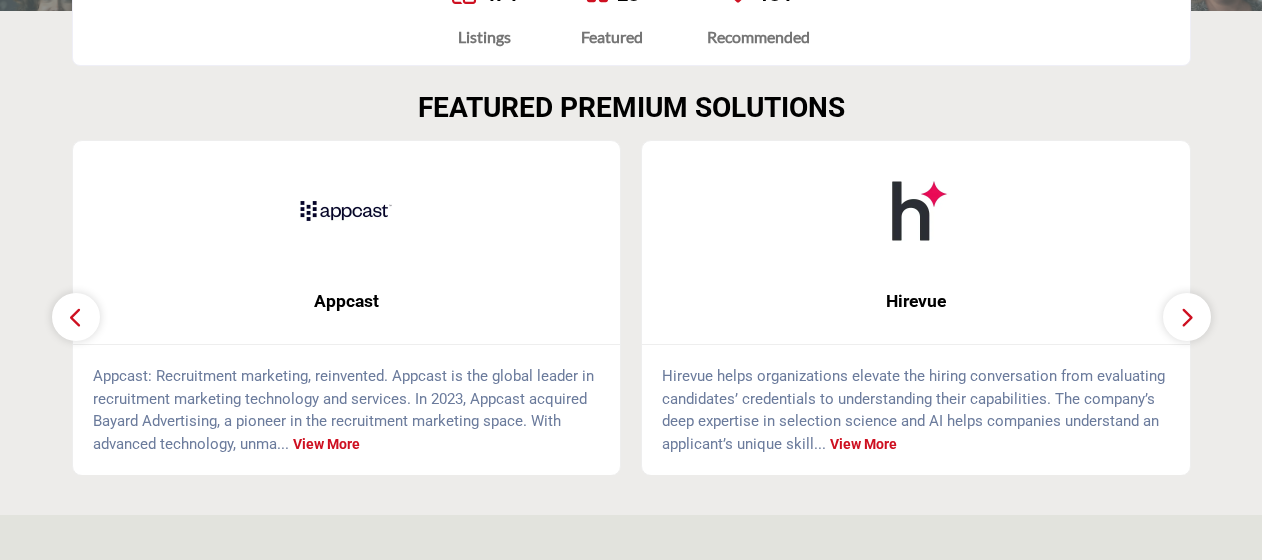 click at bounding box center (1187, 317) 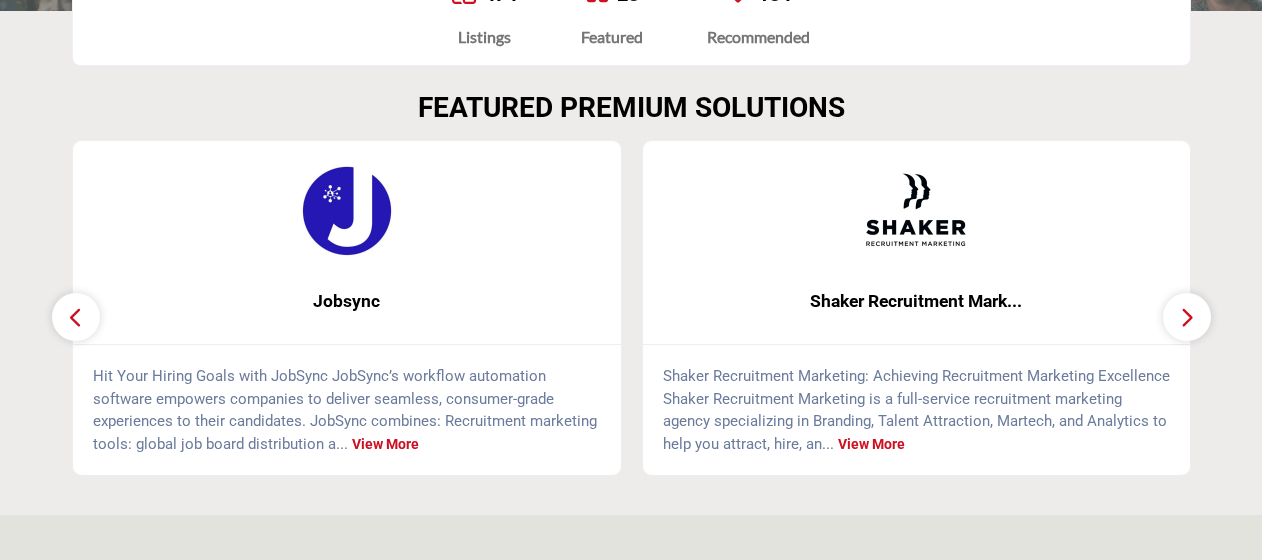 click at bounding box center [1187, 317] 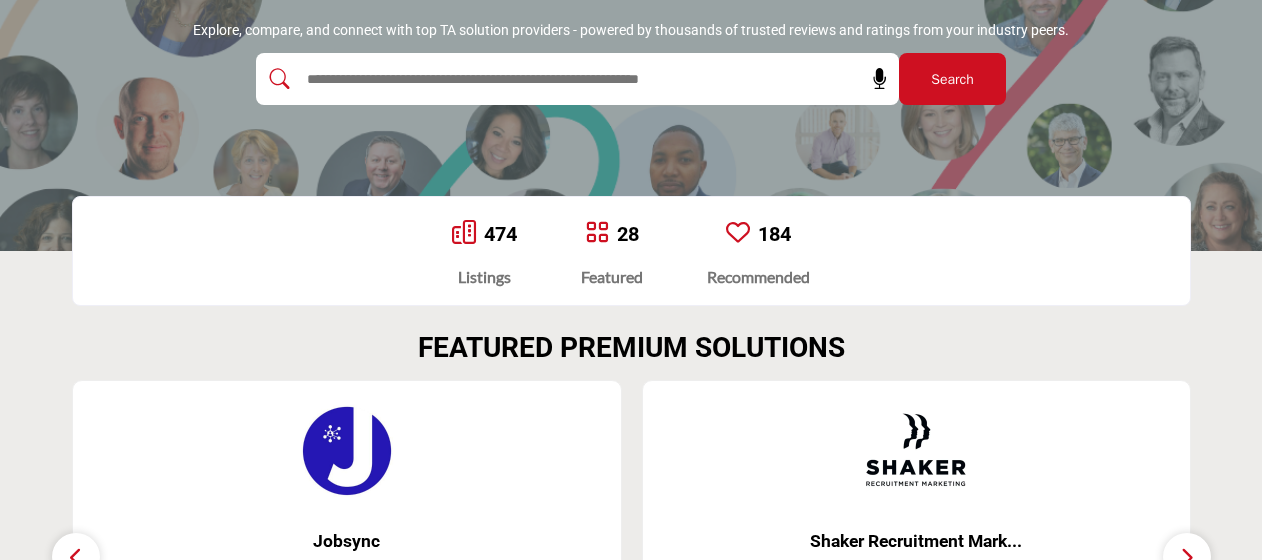 scroll, scrollTop: 262, scrollLeft: 0, axis: vertical 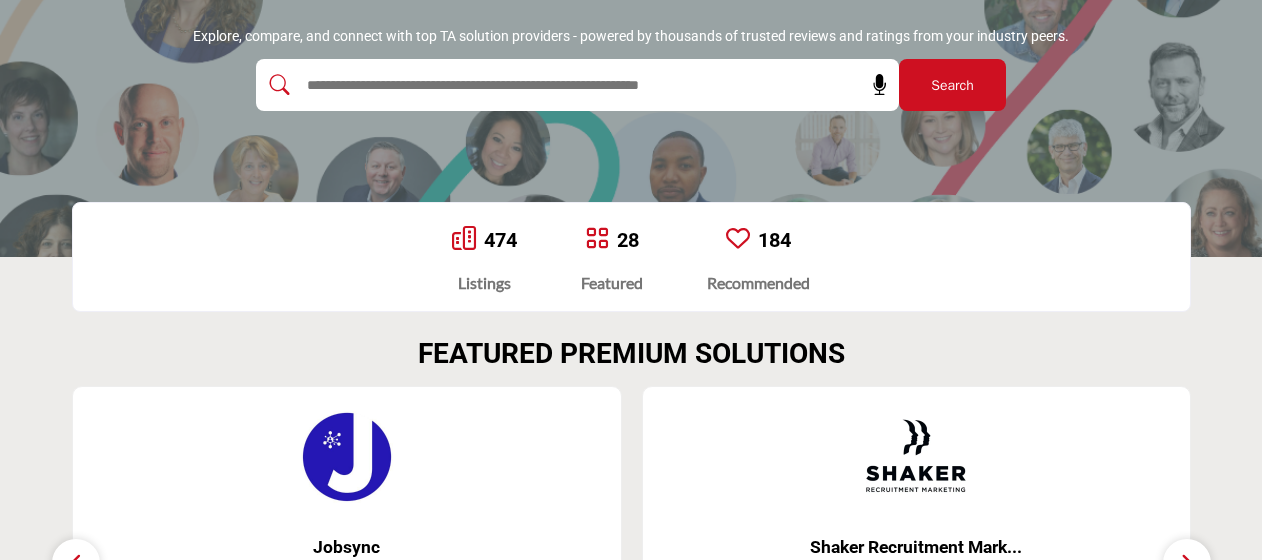 click at bounding box center (534, 85) 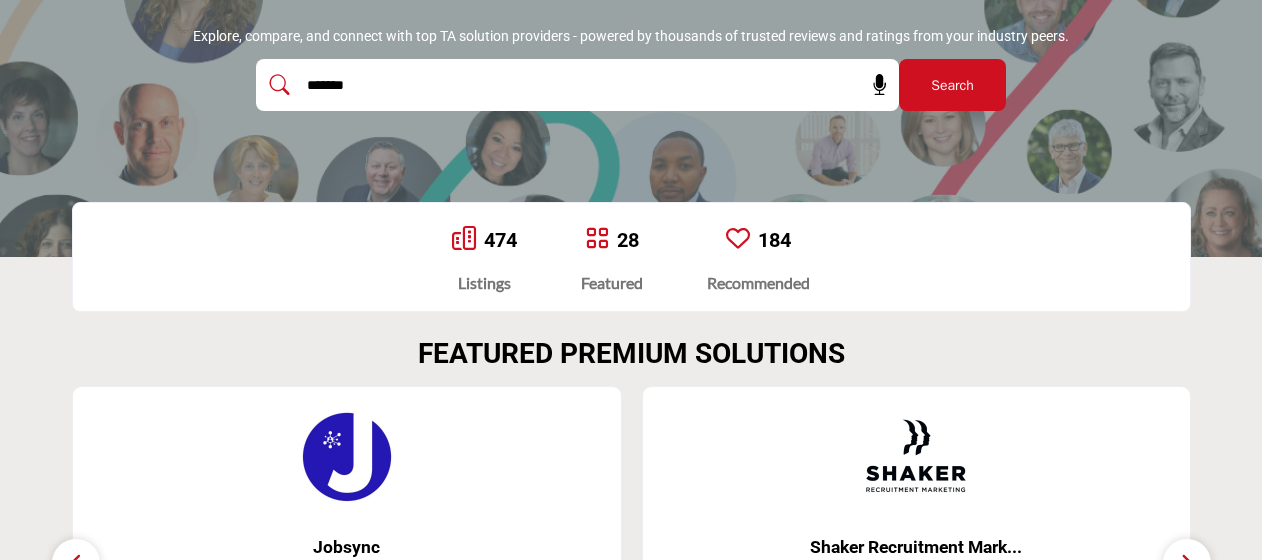 type on "*******" 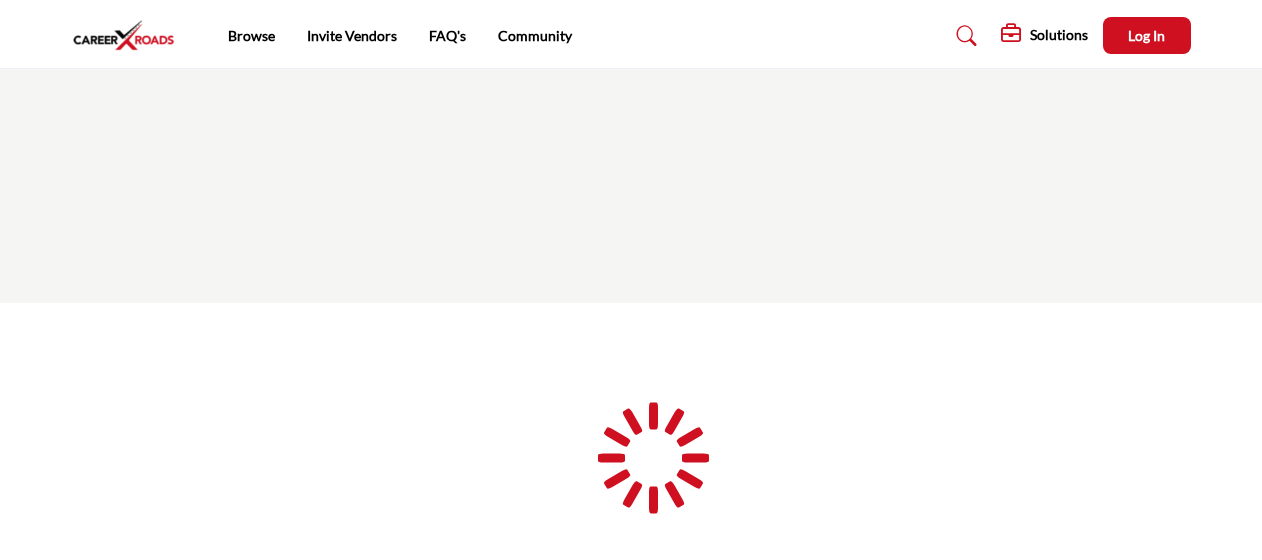 scroll, scrollTop: 0, scrollLeft: 0, axis: both 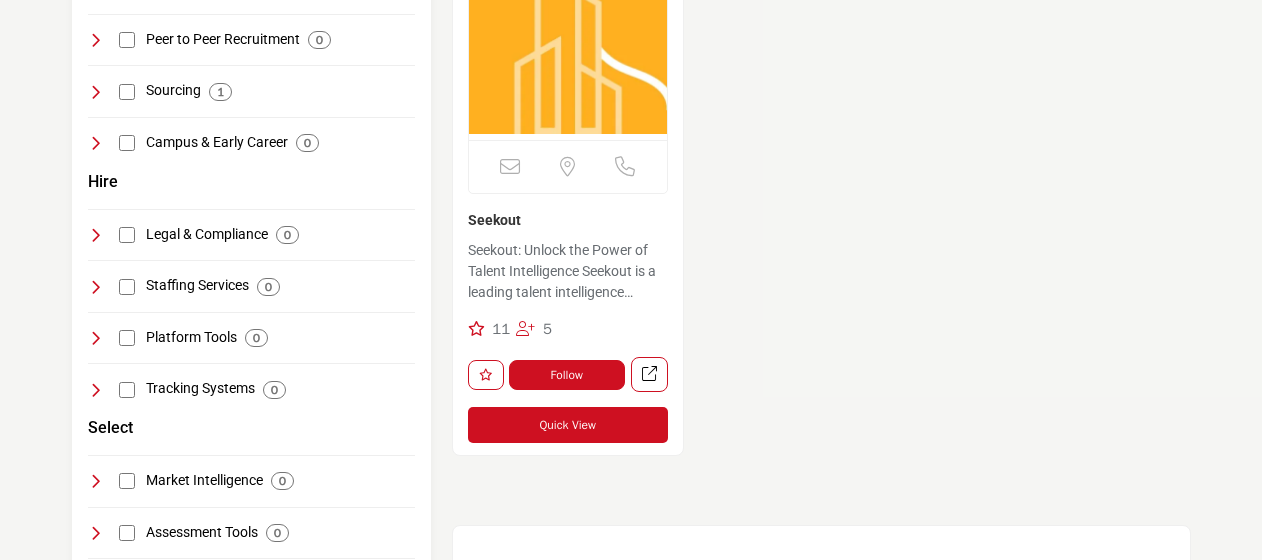 click on "Follow" at bounding box center [567, 375] 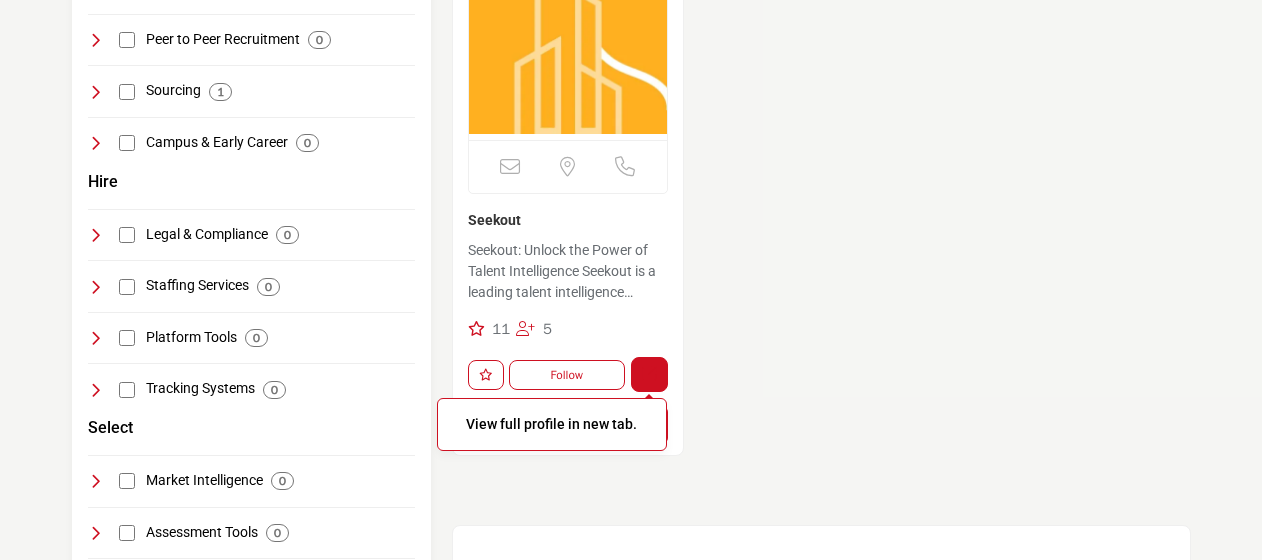 click on "View full profile in new tab." at bounding box center (552, 424) 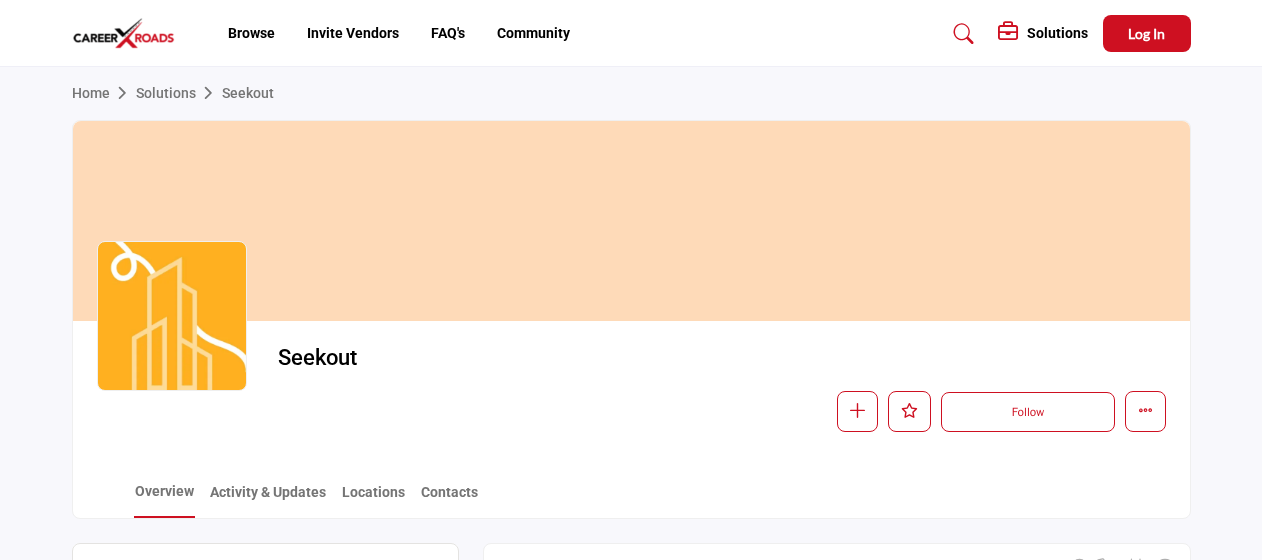 scroll, scrollTop: 0, scrollLeft: 0, axis: both 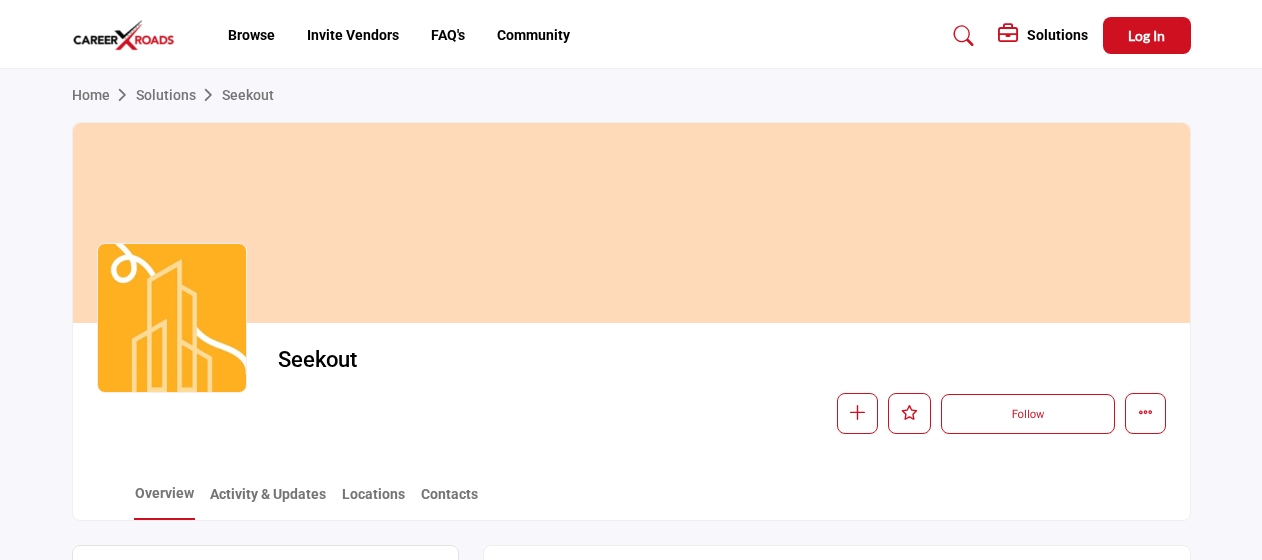 click at bounding box center (964, 36) 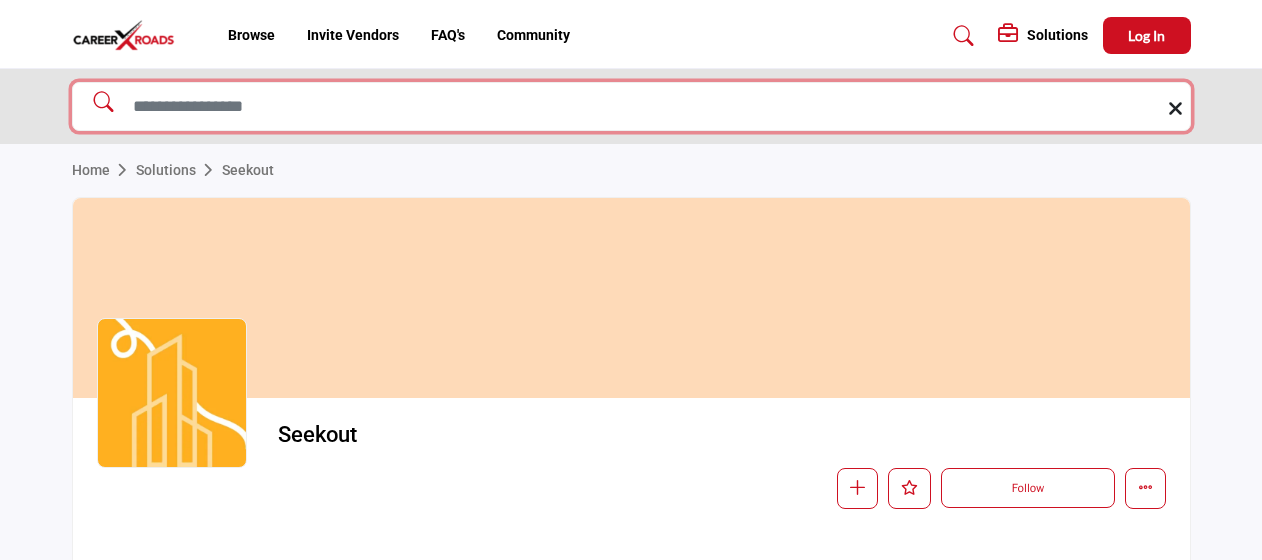 click at bounding box center [631, 107] 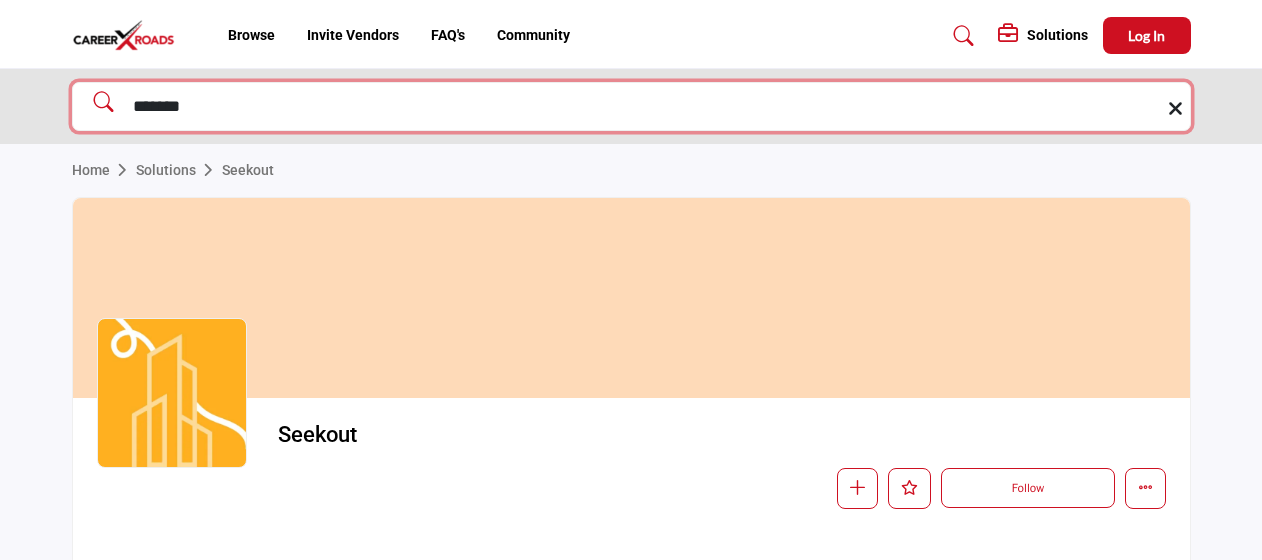 type on "*******" 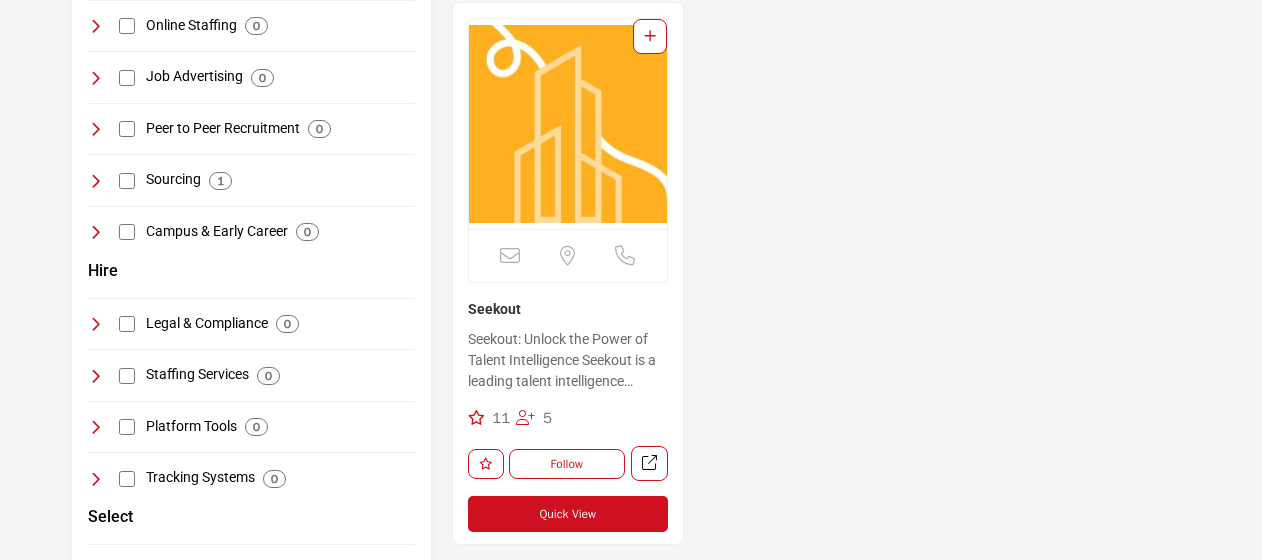 scroll, scrollTop: 491, scrollLeft: 0, axis: vertical 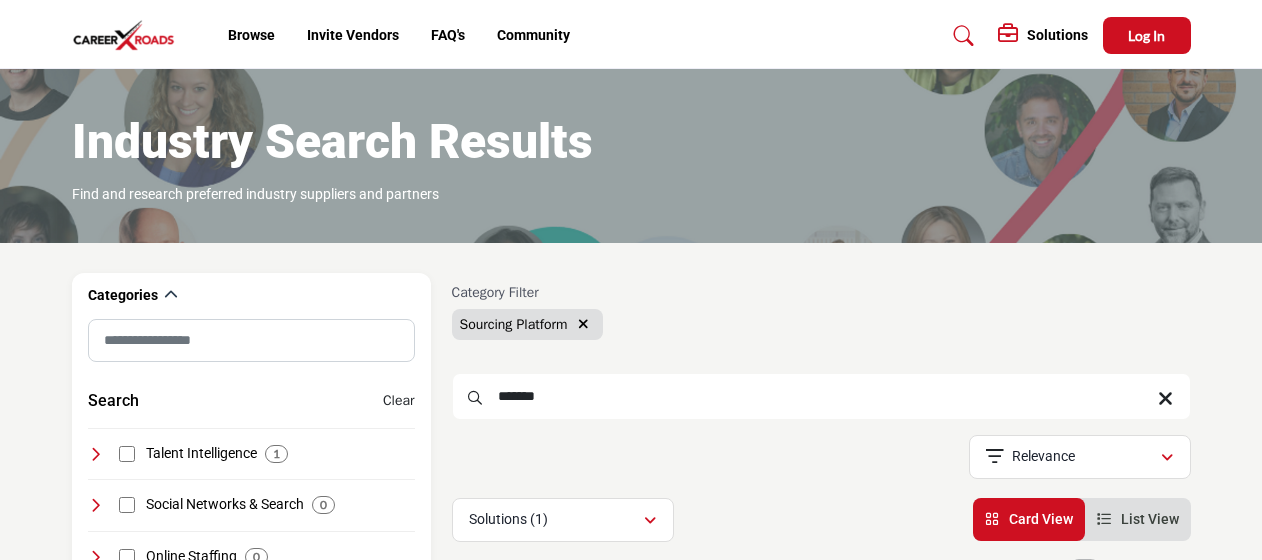 click on "*******" at bounding box center (821, 396) 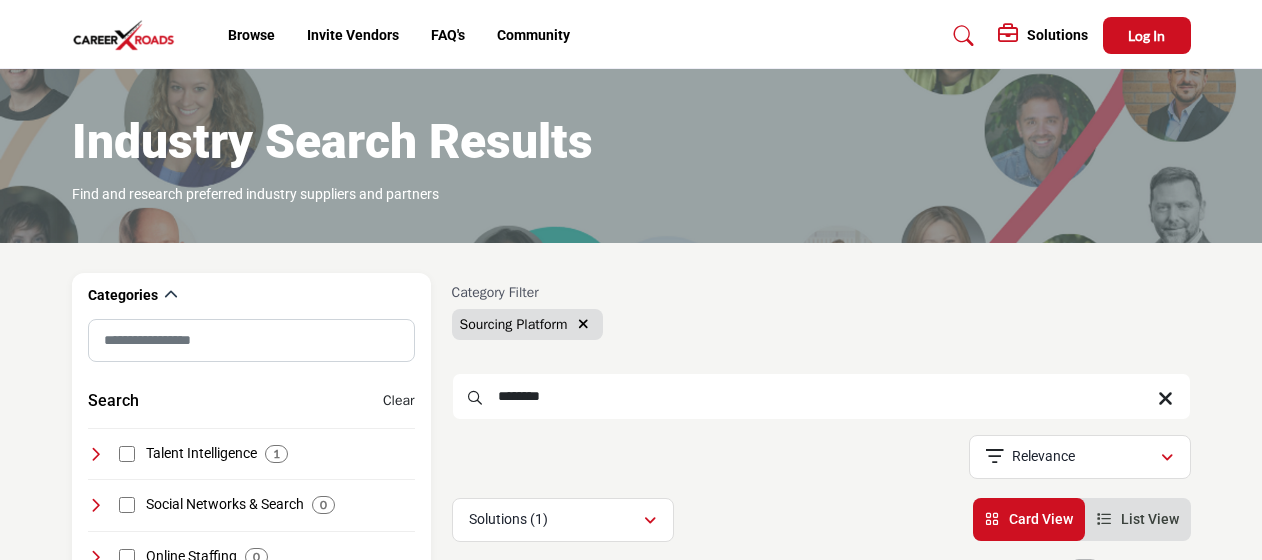 type on "********" 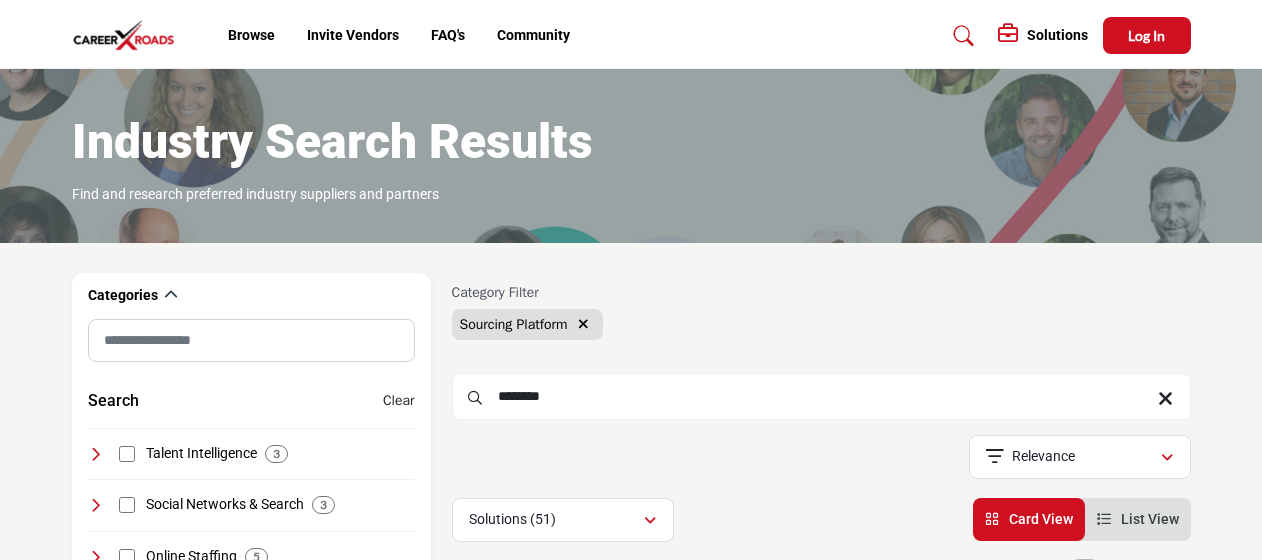 click at bounding box center (583, 324) 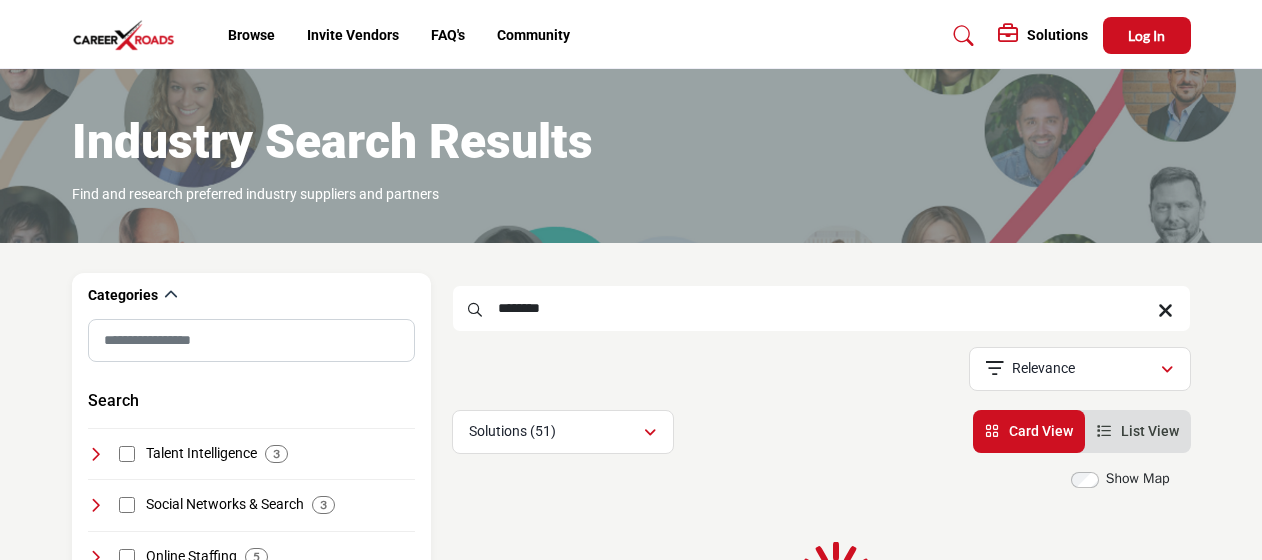 click on "********" at bounding box center [821, 308] 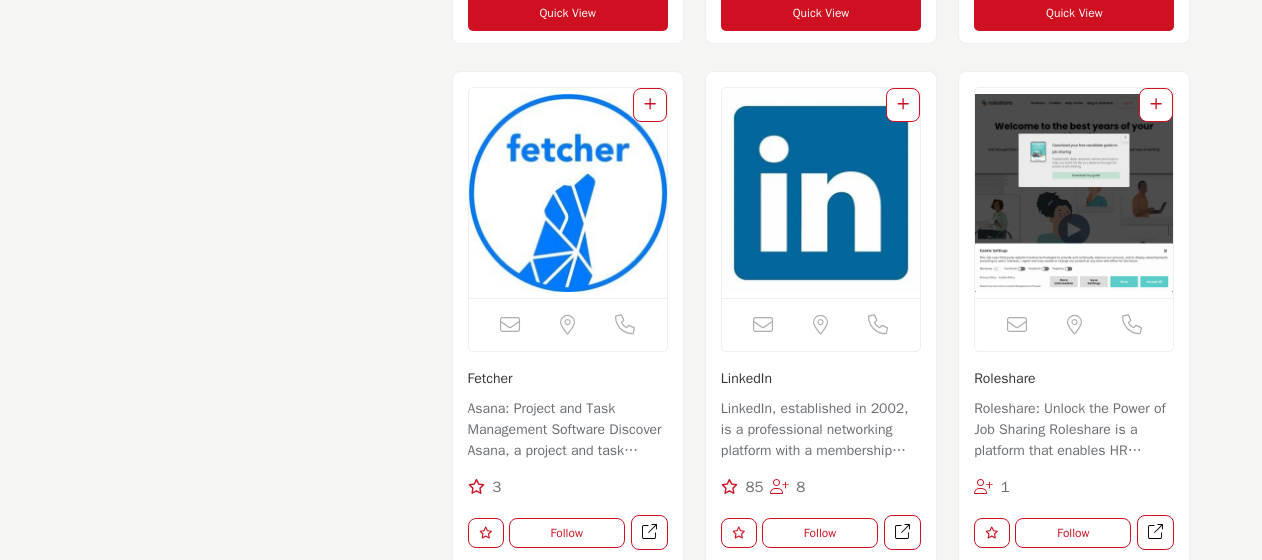 scroll, scrollTop: 12040, scrollLeft: 0, axis: vertical 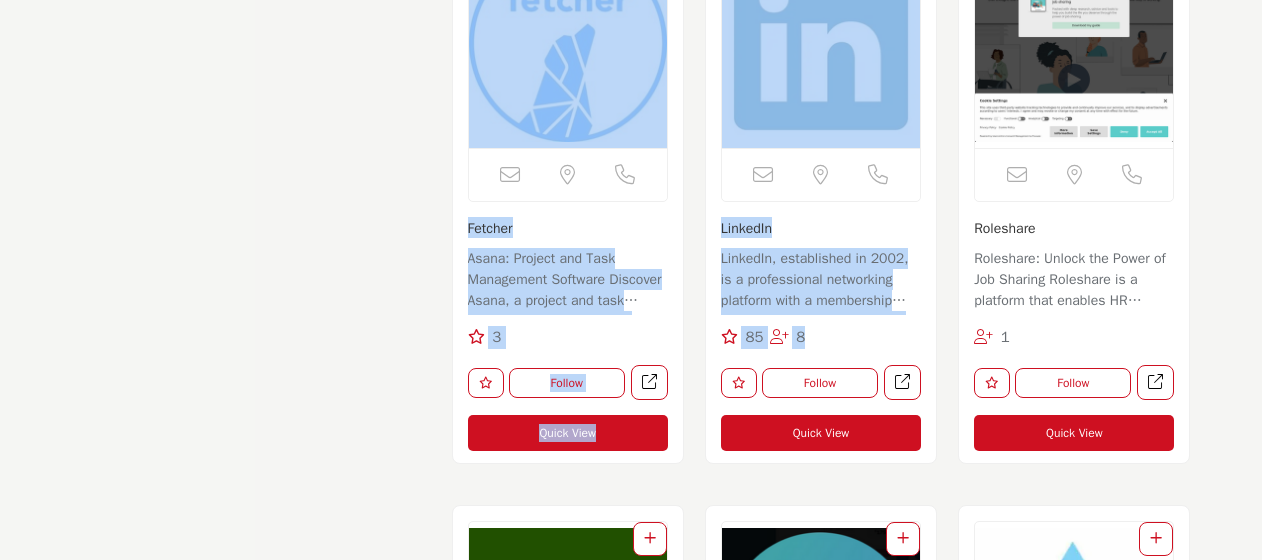 drag, startPoint x: 822, startPoint y: 328, endPoint x: 353, endPoint y: 264, distance: 473.3466 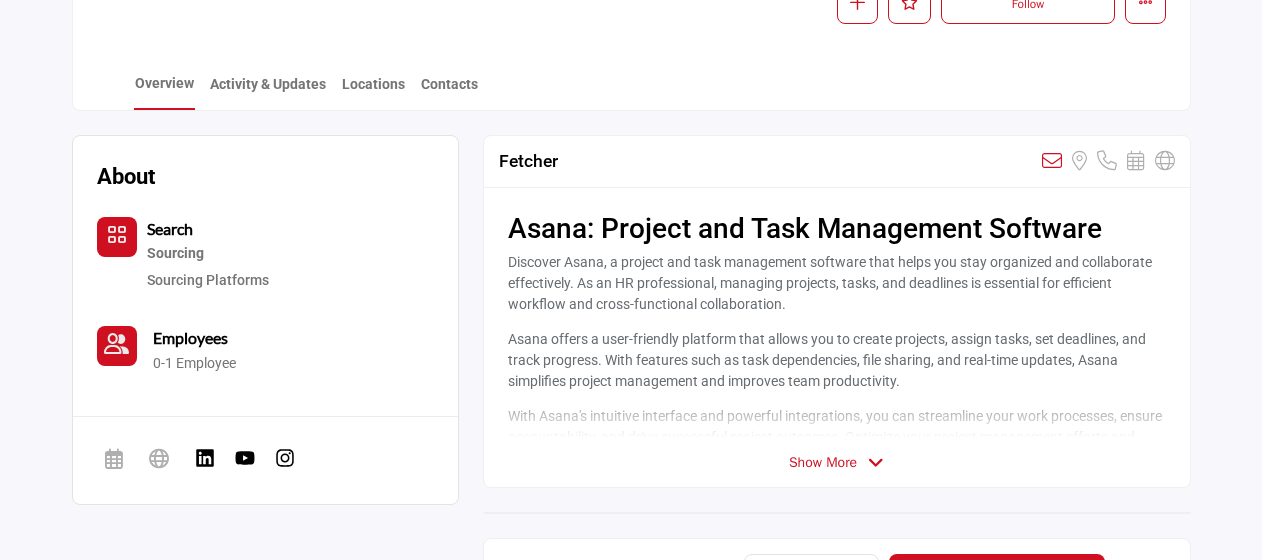 scroll, scrollTop: 470, scrollLeft: 0, axis: vertical 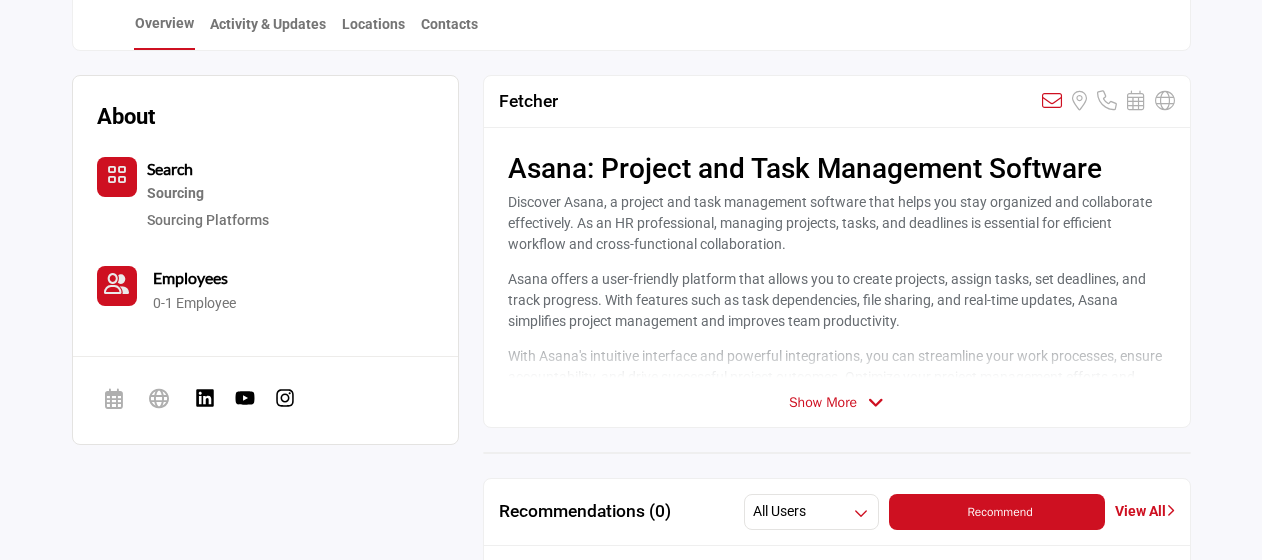 click on "Show More" at bounding box center [823, 402] 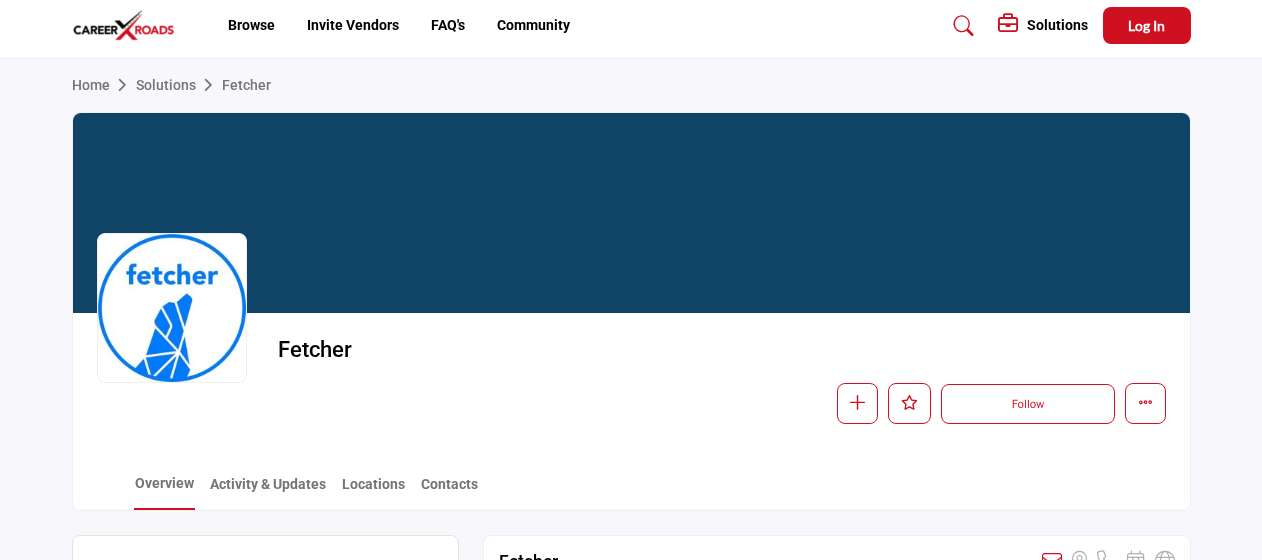 scroll, scrollTop: 0, scrollLeft: 0, axis: both 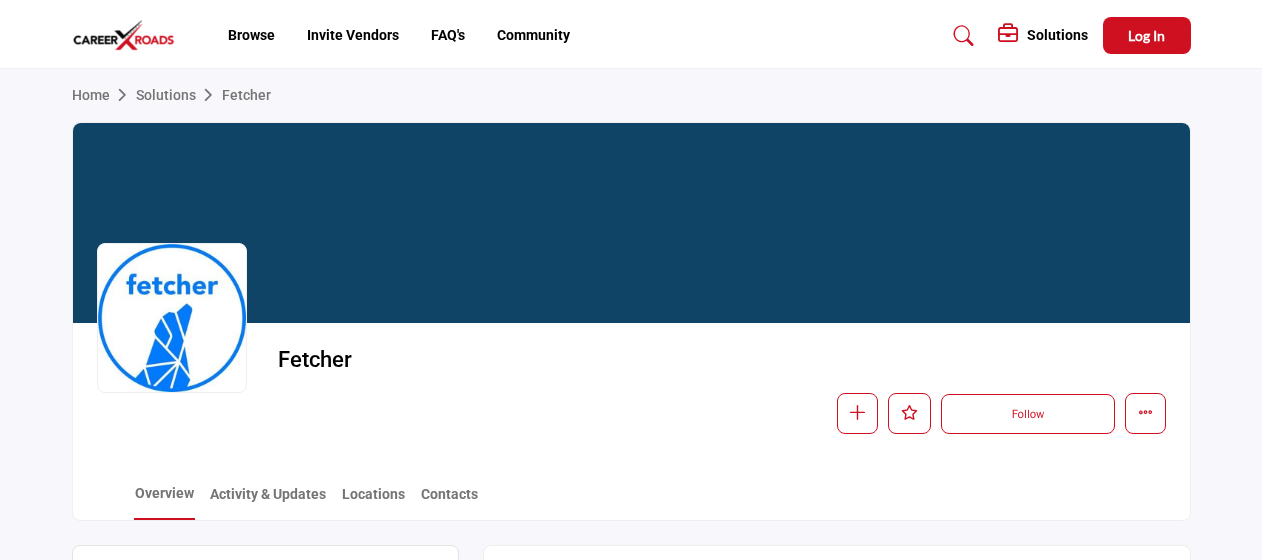 click at bounding box center (129, 35) 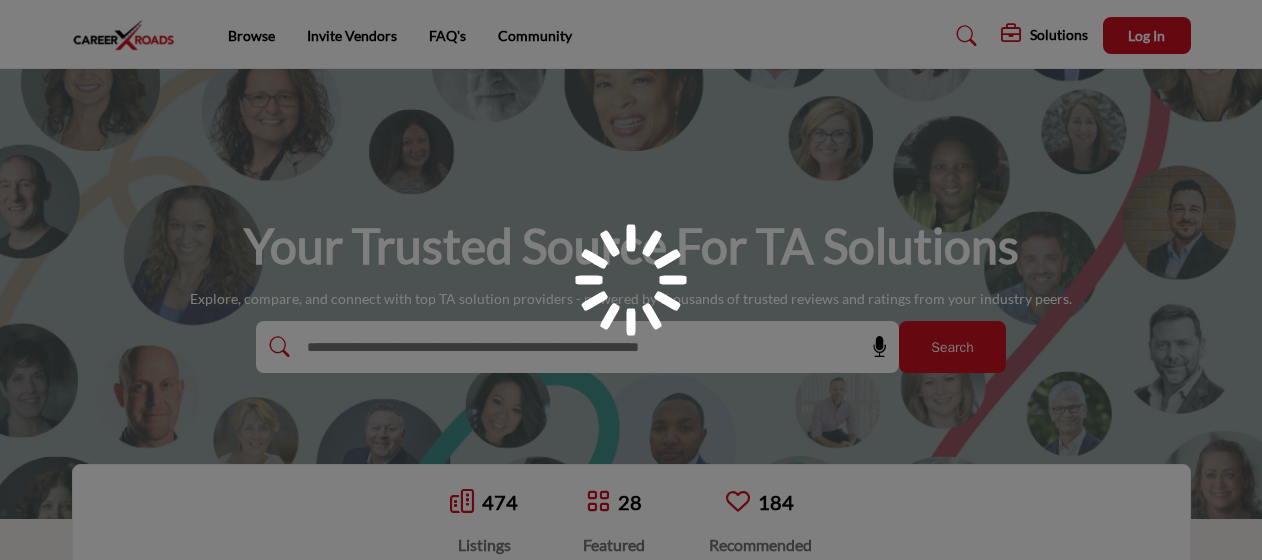 scroll, scrollTop: 0, scrollLeft: 0, axis: both 